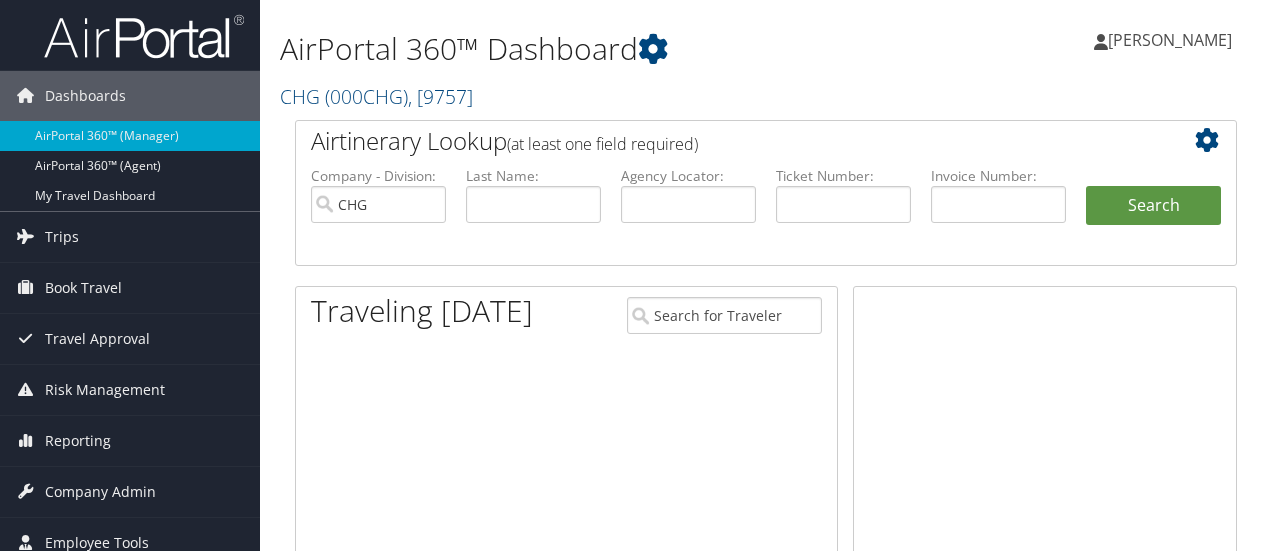 scroll, scrollTop: 0, scrollLeft: 0, axis: both 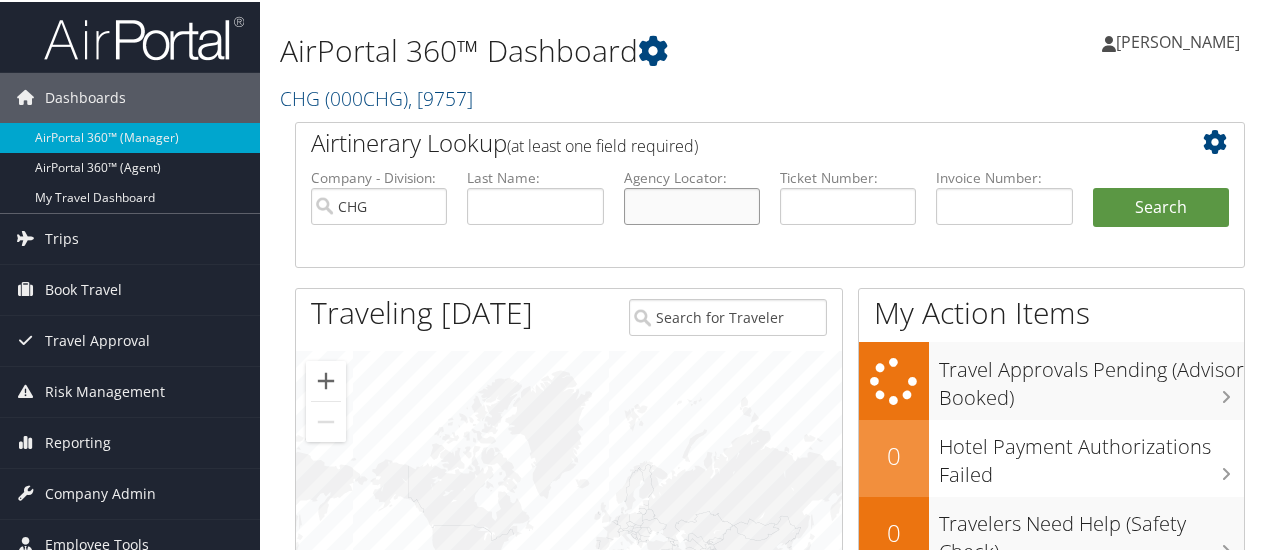 click at bounding box center [692, 204] 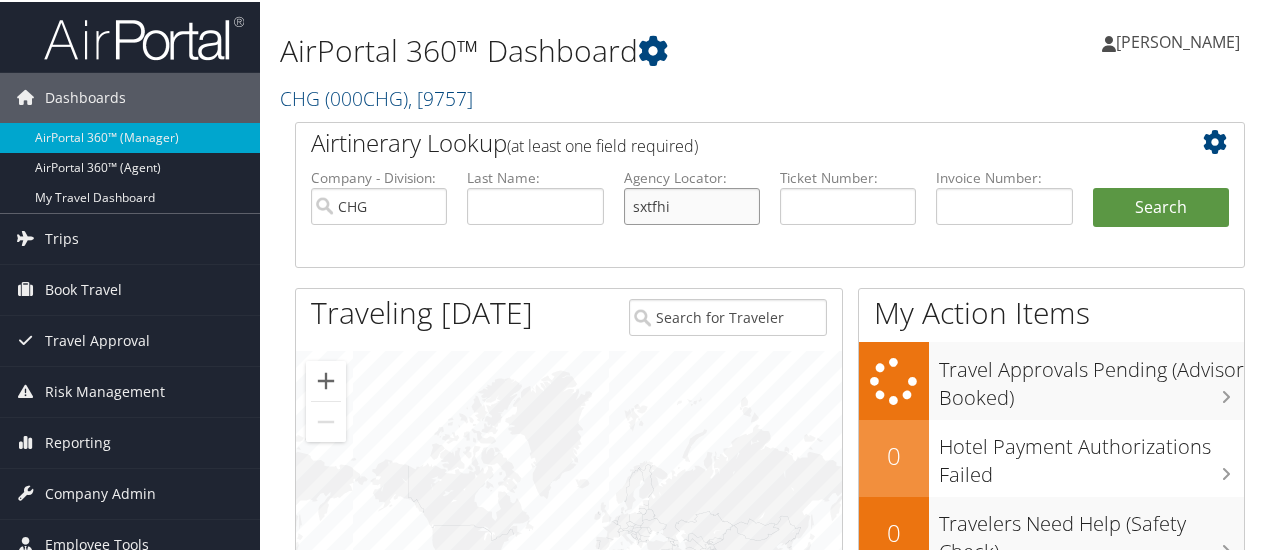type on "sxtfhi" 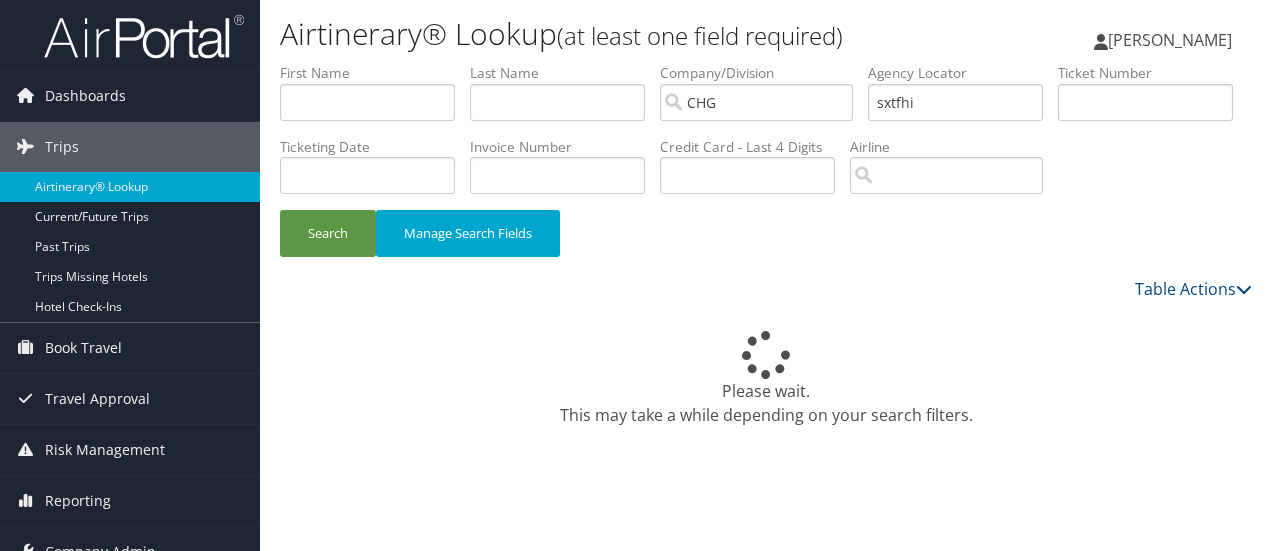 scroll, scrollTop: 0, scrollLeft: 0, axis: both 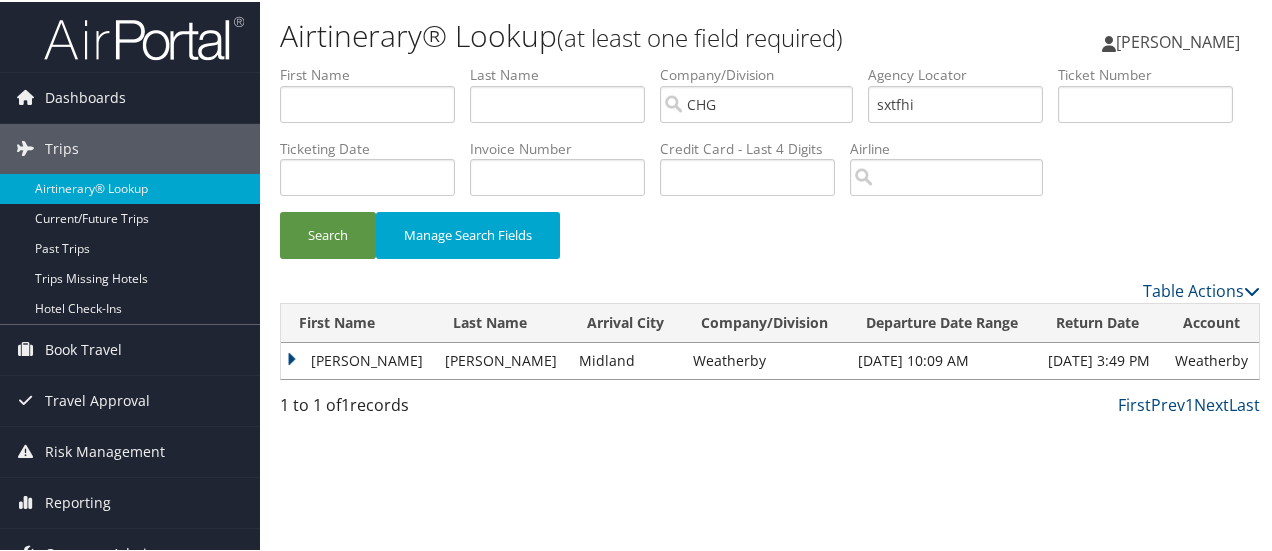 click on "Roger" at bounding box center (358, 359) 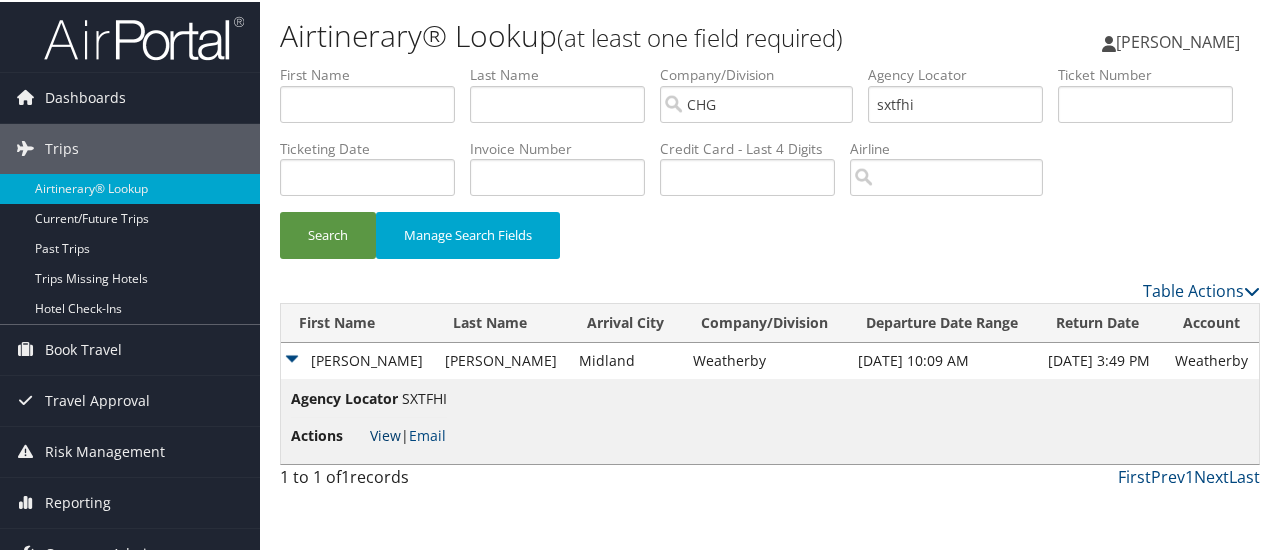 click on "View" at bounding box center [385, 433] 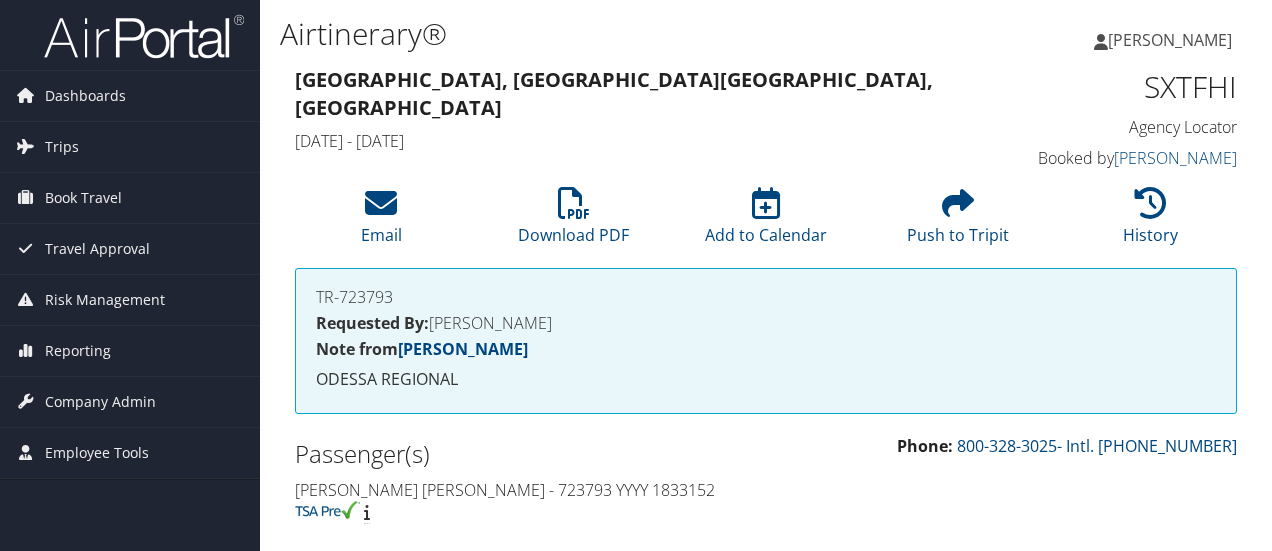 scroll, scrollTop: 0, scrollLeft: 0, axis: both 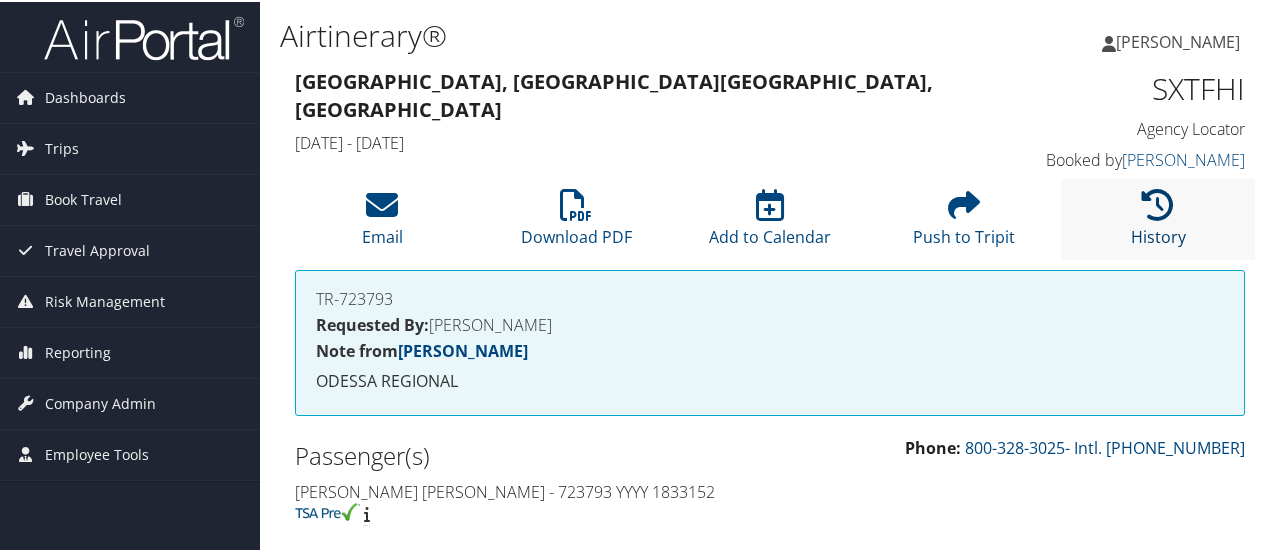 click at bounding box center (1158, 203) 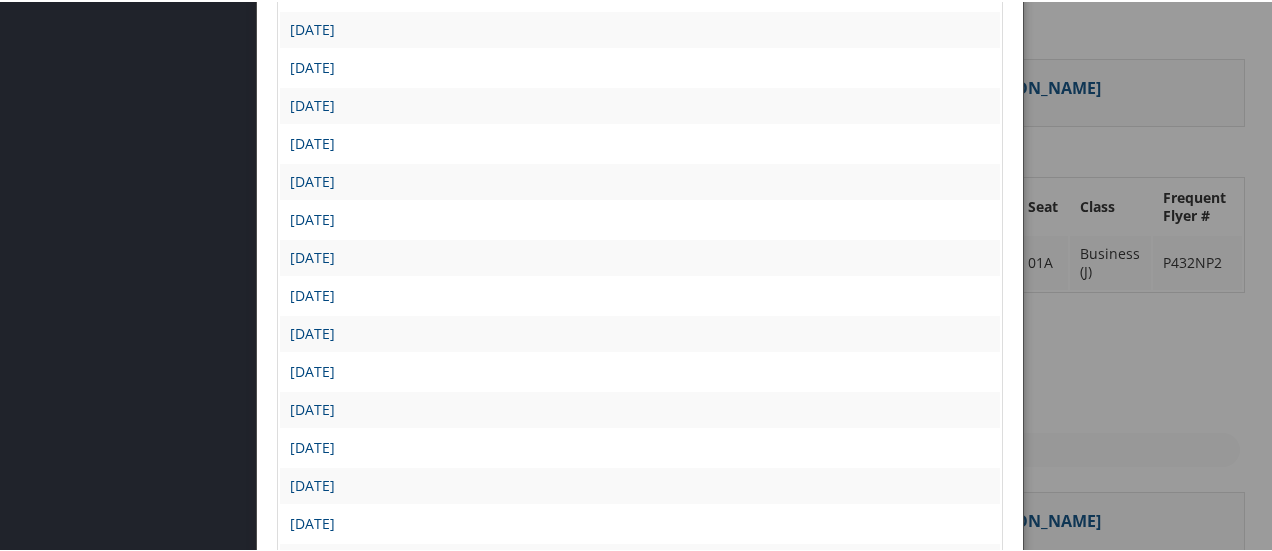 scroll, scrollTop: 600, scrollLeft: 0, axis: vertical 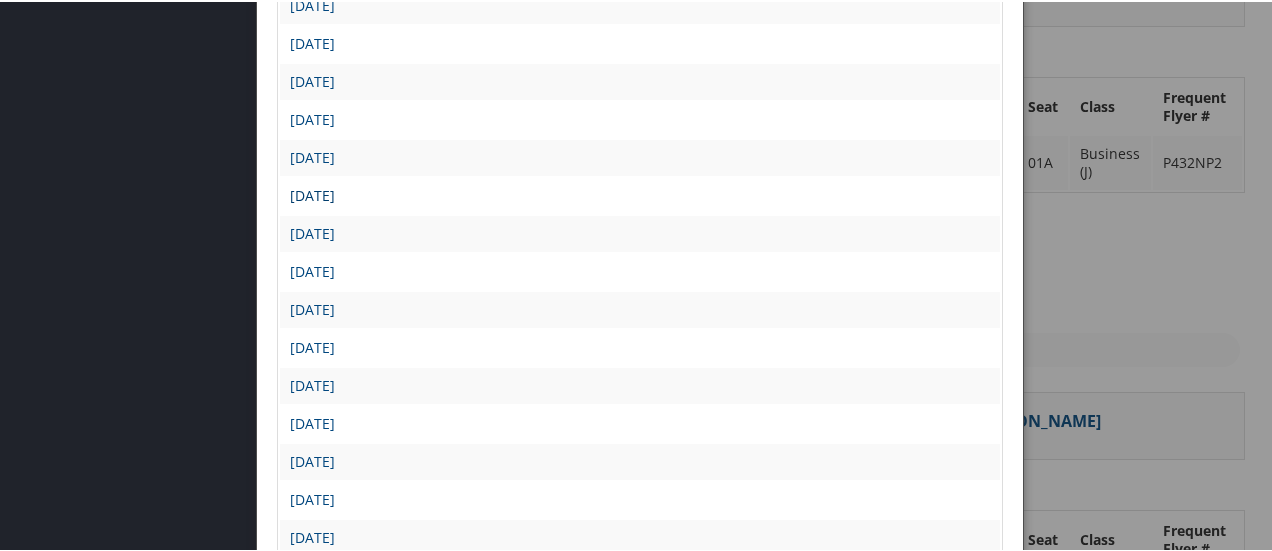 click on "Wed May 28 15:32:07 MDT 2025" at bounding box center (312, 193) 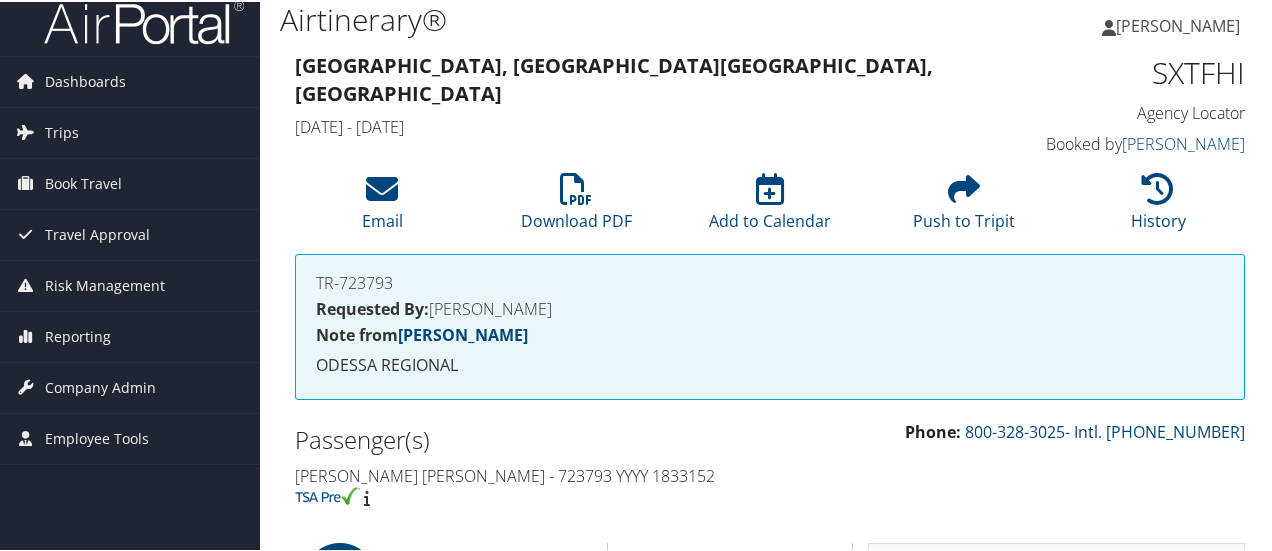 scroll, scrollTop: 0, scrollLeft: 0, axis: both 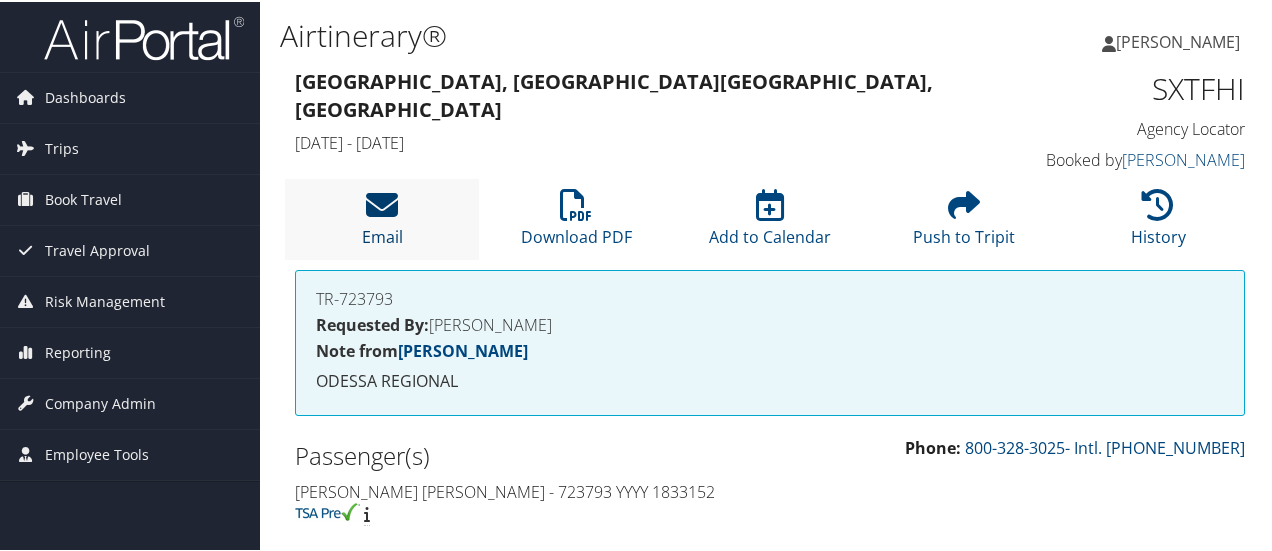 click at bounding box center [382, 203] 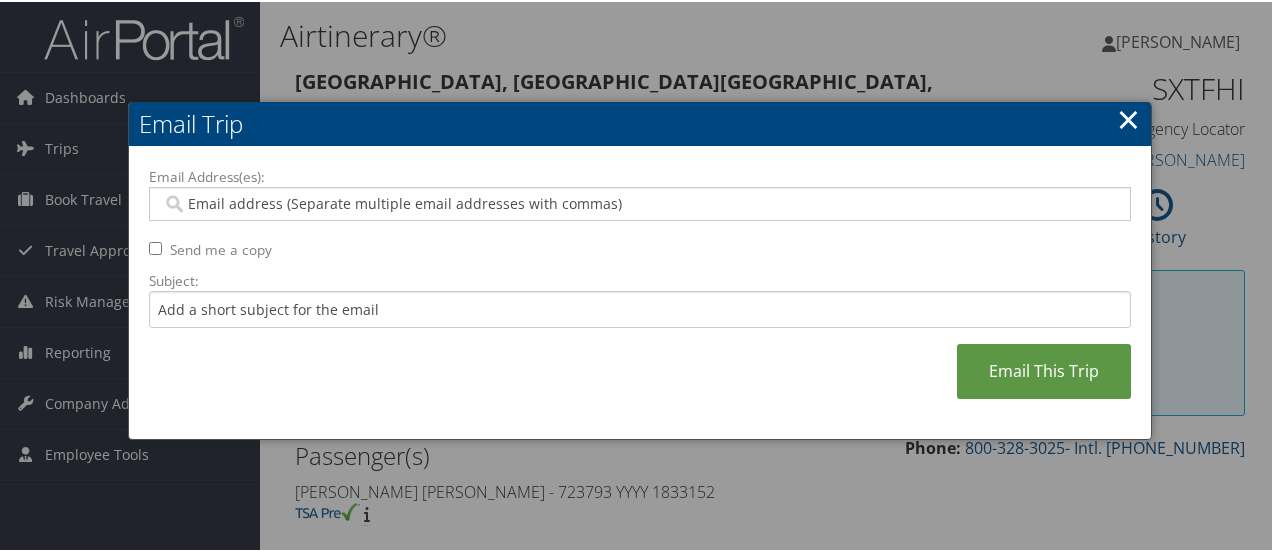 click on "Email Address(es):" at bounding box center [640, 202] 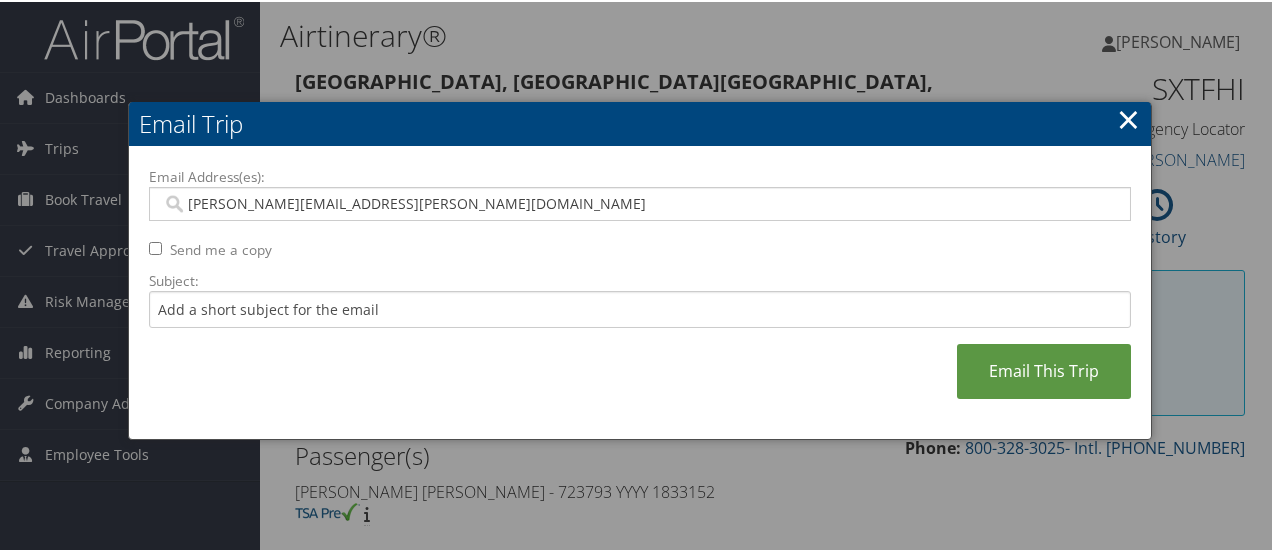 type on "[PERSON_NAME][EMAIL_ADDRESS][PERSON_NAME][DOMAIN_NAME]" 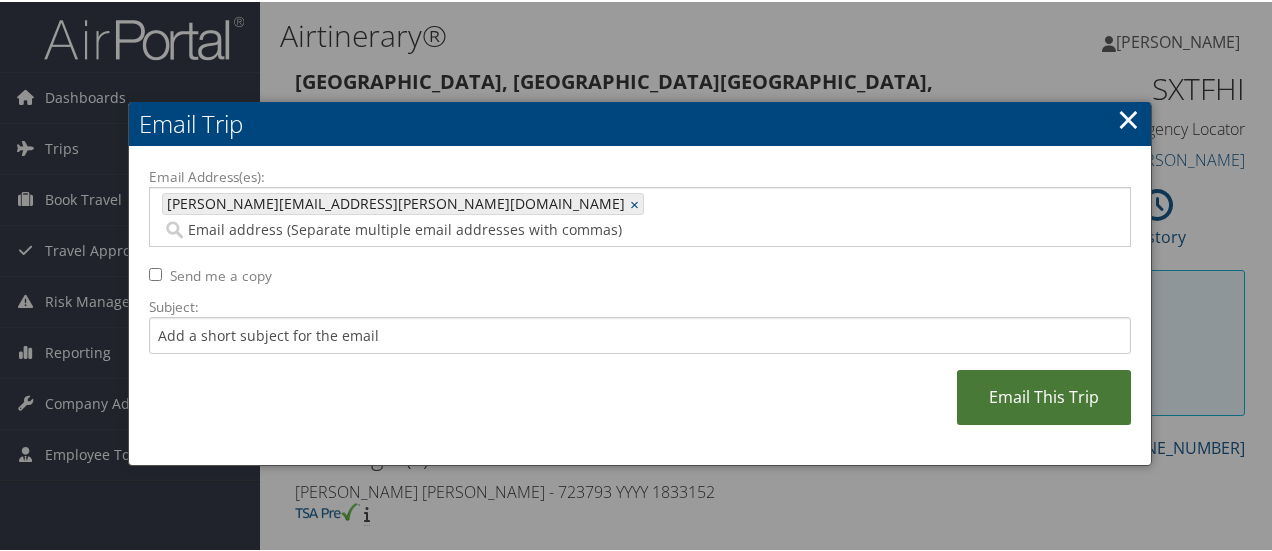 click on "Email This Trip" at bounding box center (1044, 395) 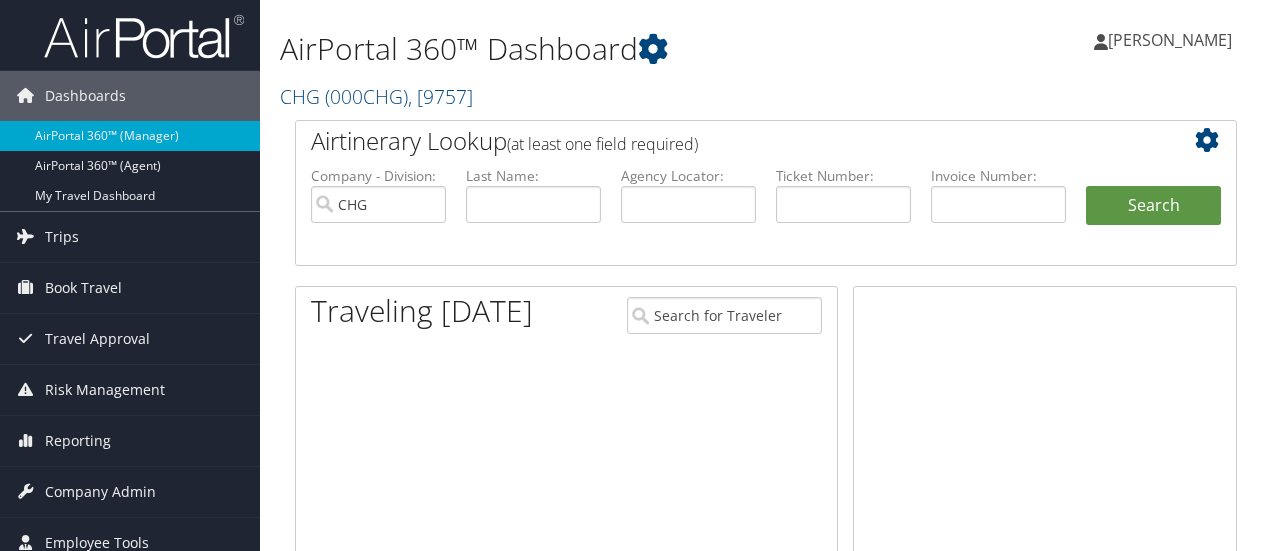 scroll, scrollTop: 0, scrollLeft: 0, axis: both 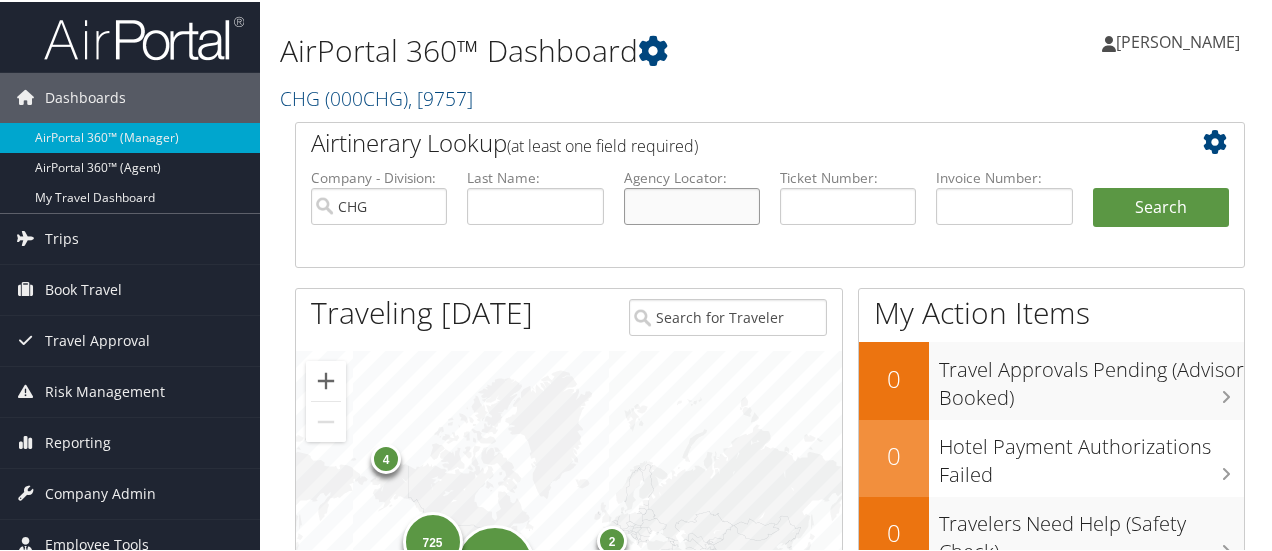 click at bounding box center (692, 204) 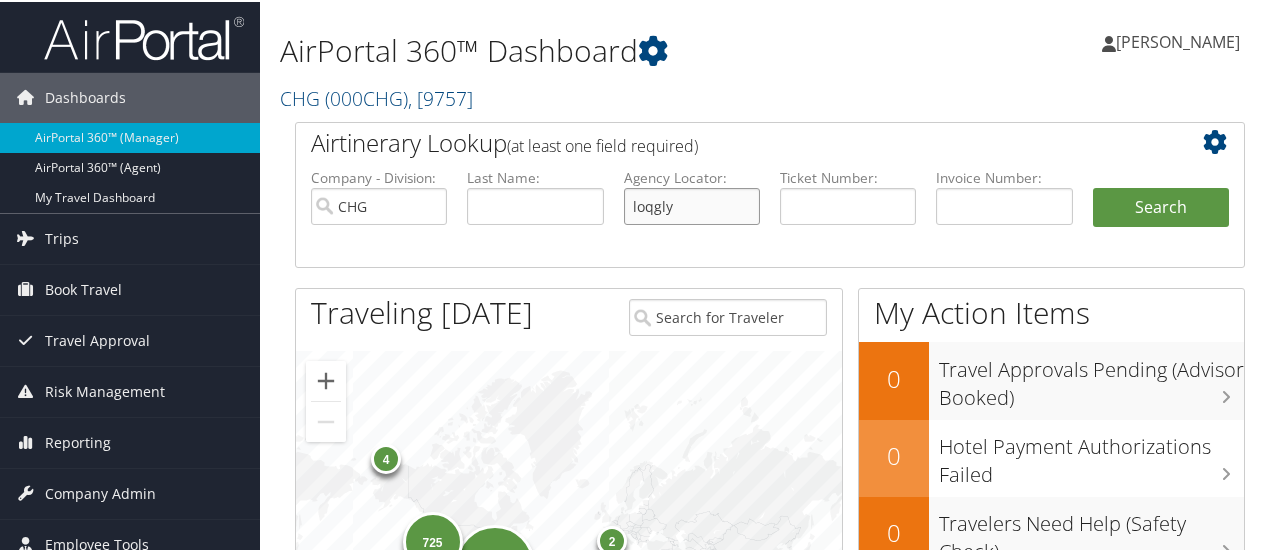 type on "loqgly" 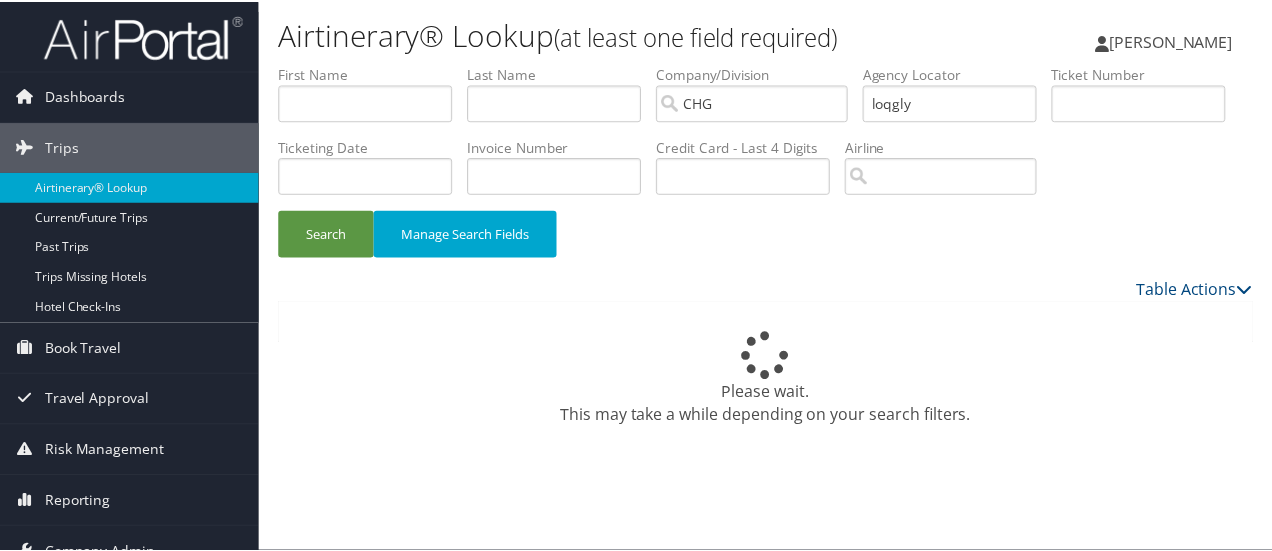 scroll, scrollTop: 0, scrollLeft: 0, axis: both 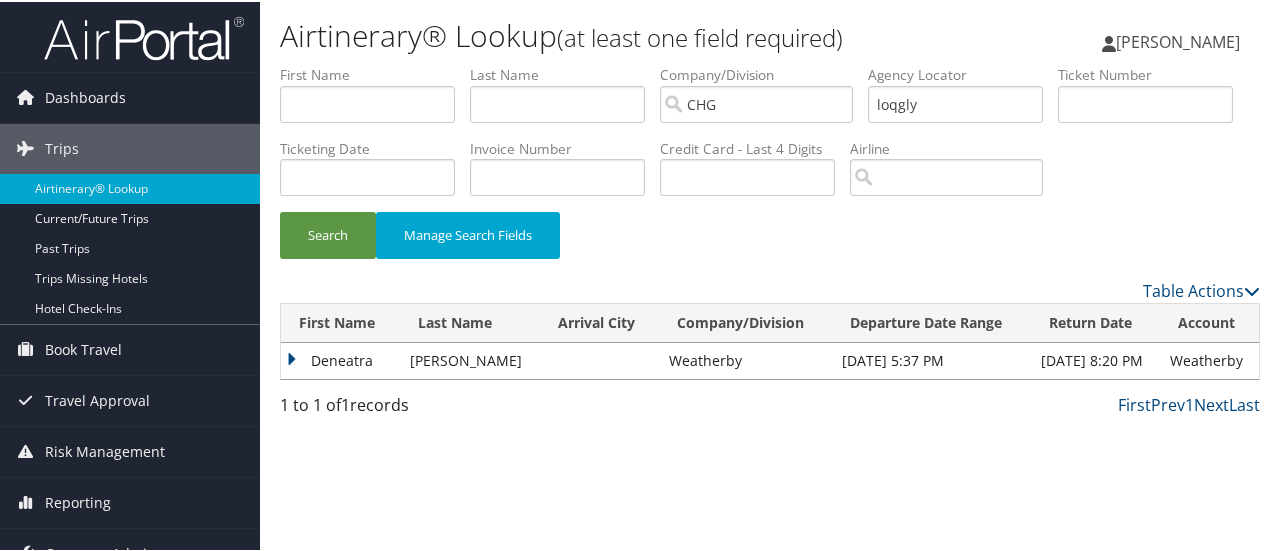 click on "Deneatra" at bounding box center [340, 359] 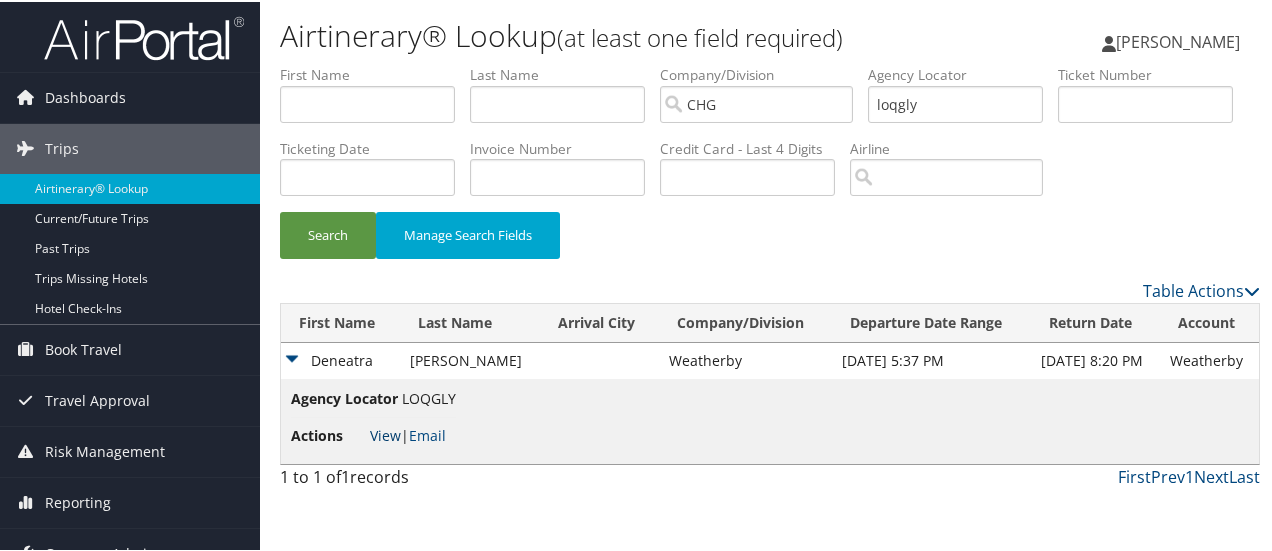 click on "View" at bounding box center [385, 433] 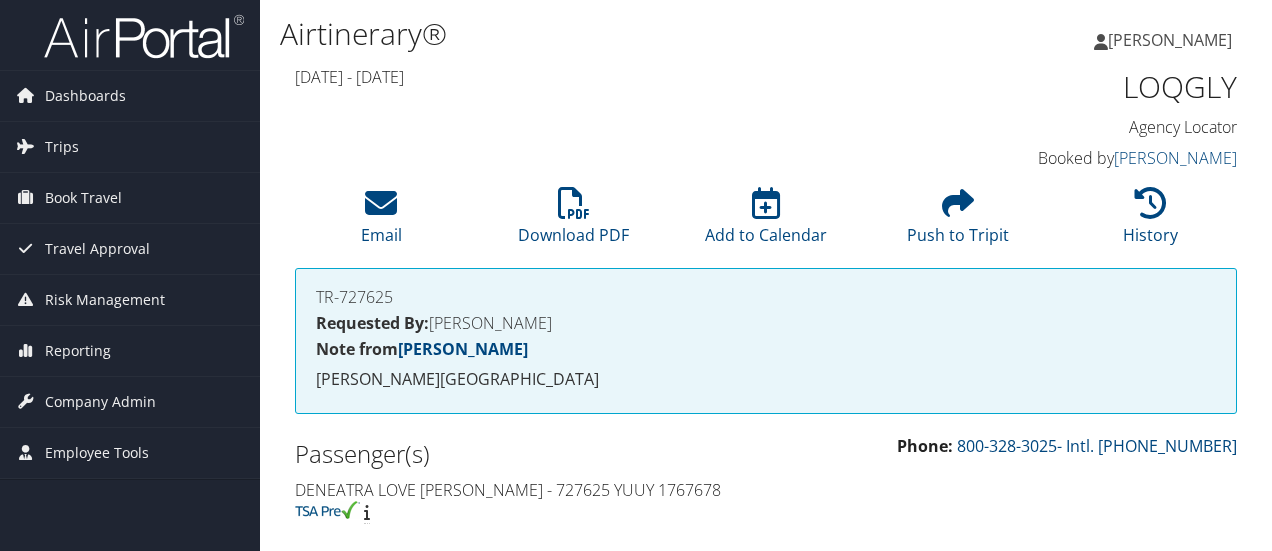 scroll, scrollTop: 0, scrollLeft: 0, axis: both 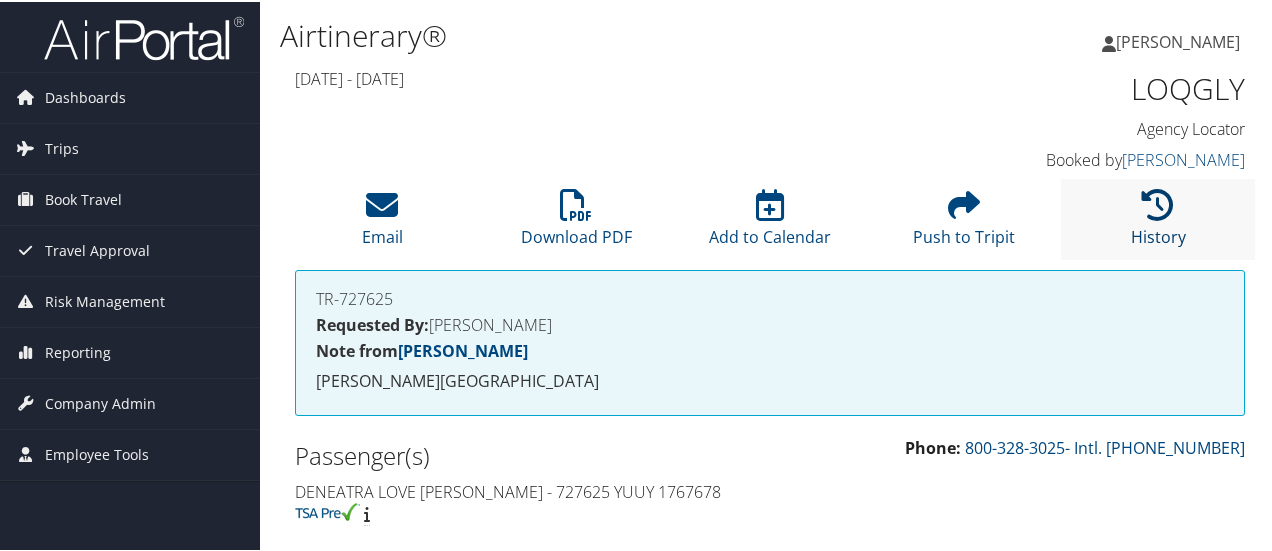 click at bounding box center (1158, 203) 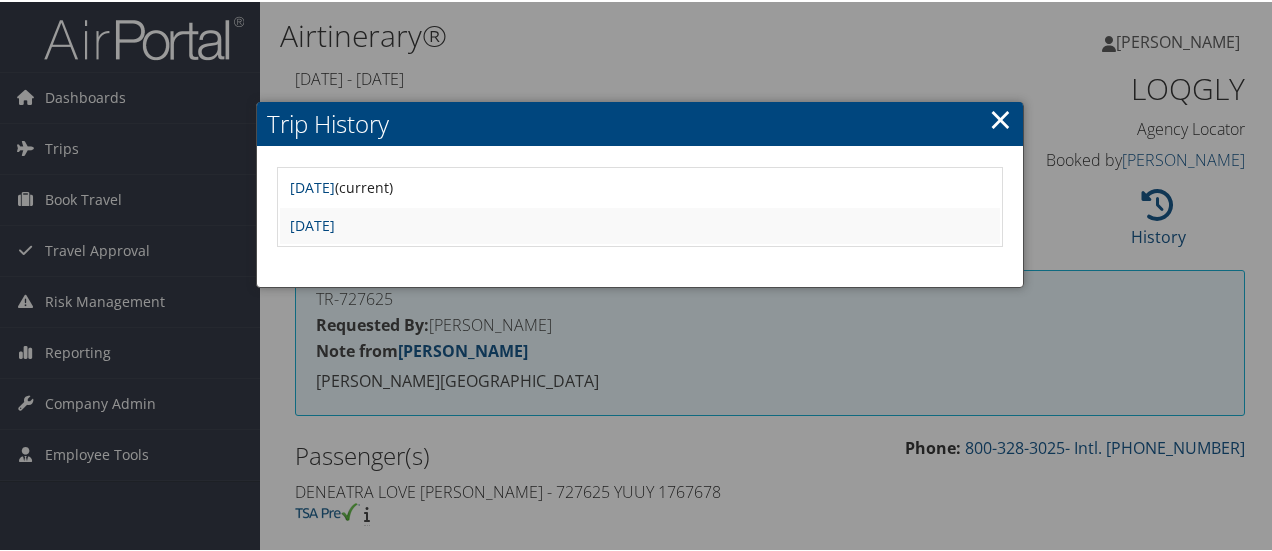 click at bounding box center (640, 275) 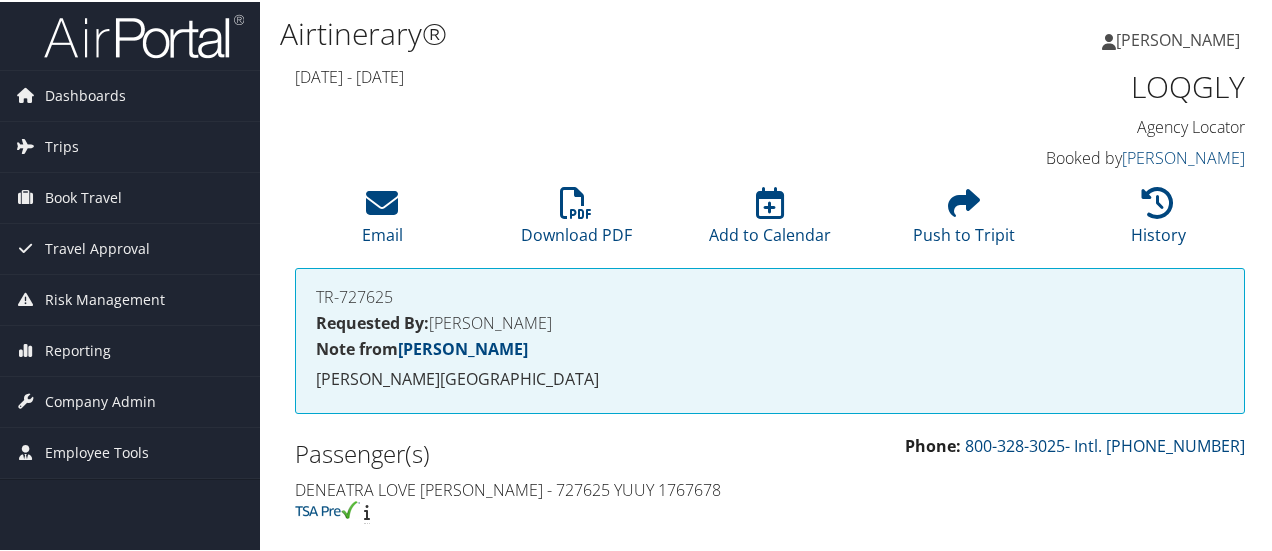 scroll, scrollTop: 0, scrollLeft: 0, axis: both 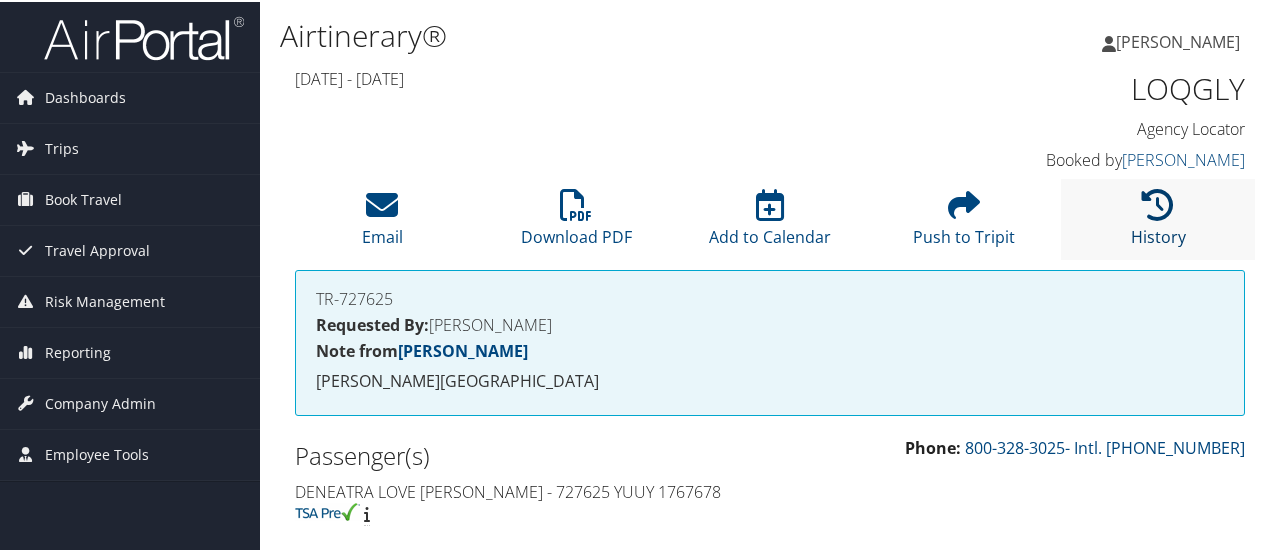 click at bounding box center [1158, 203] 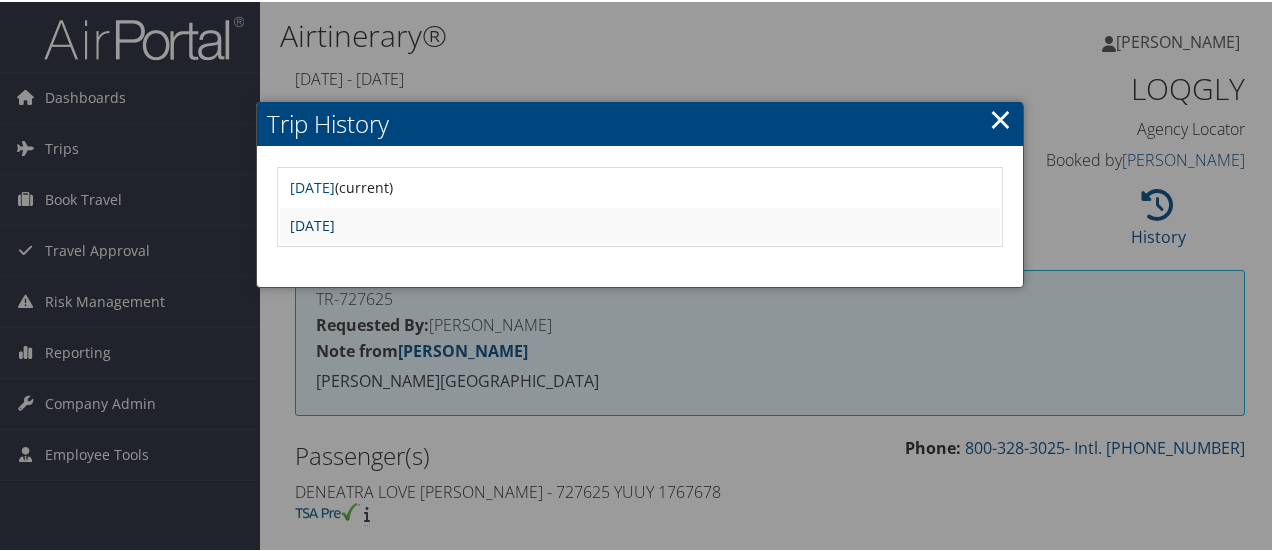 click on "Wed May 7 15:02:11 MDT 2025" at bounding box center (312, 223) 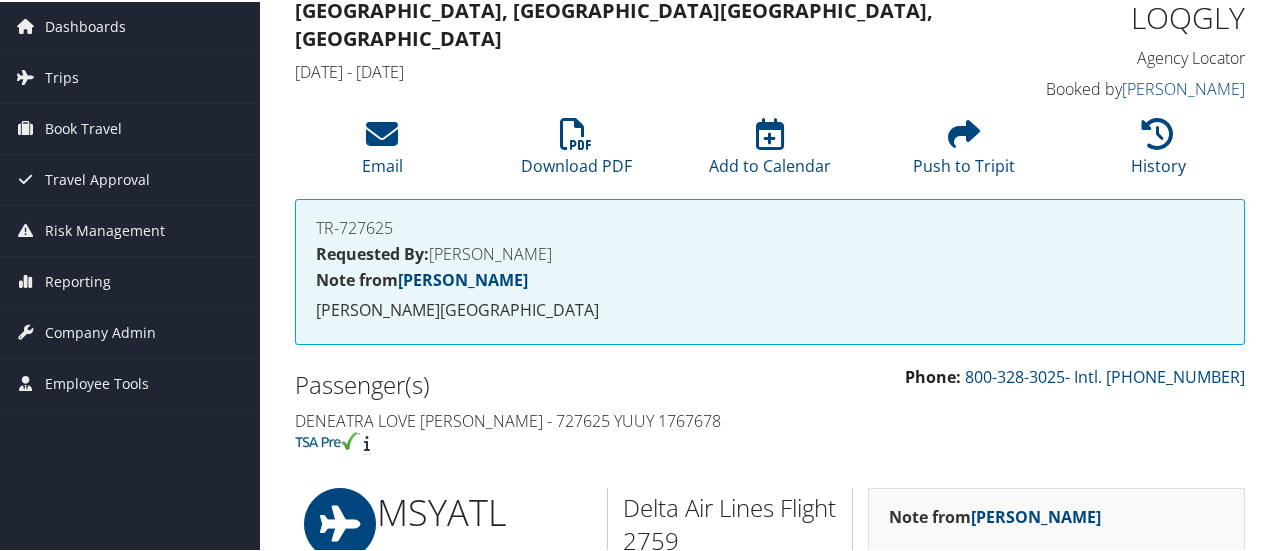 scroll, scrollTop: 52, scrollLeft: 0, axis: vertical 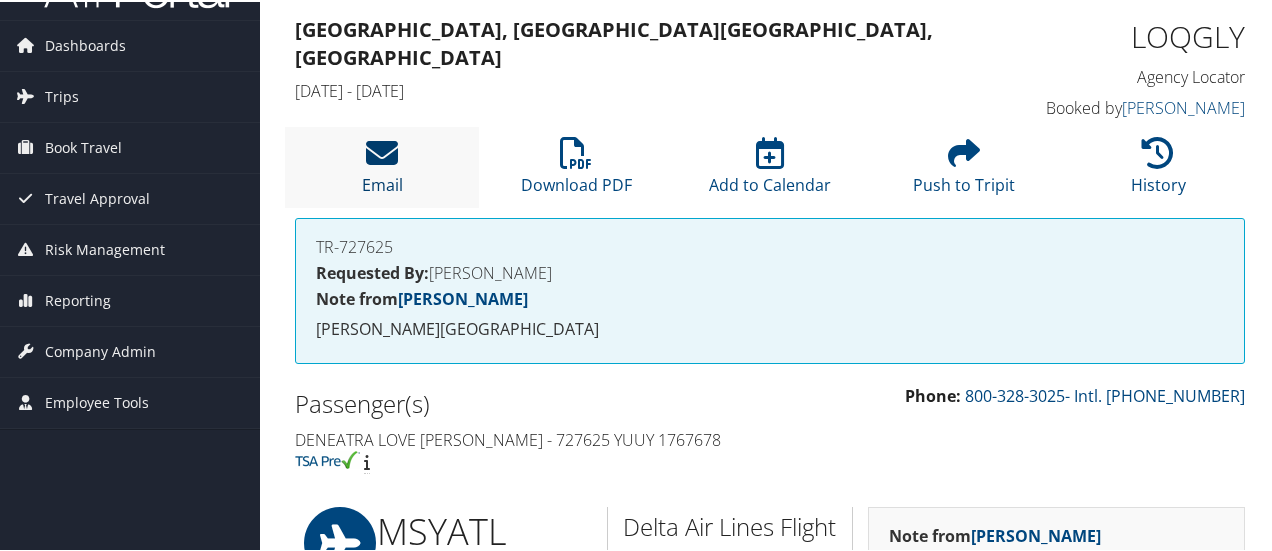 click at bounding box center (382, 151) 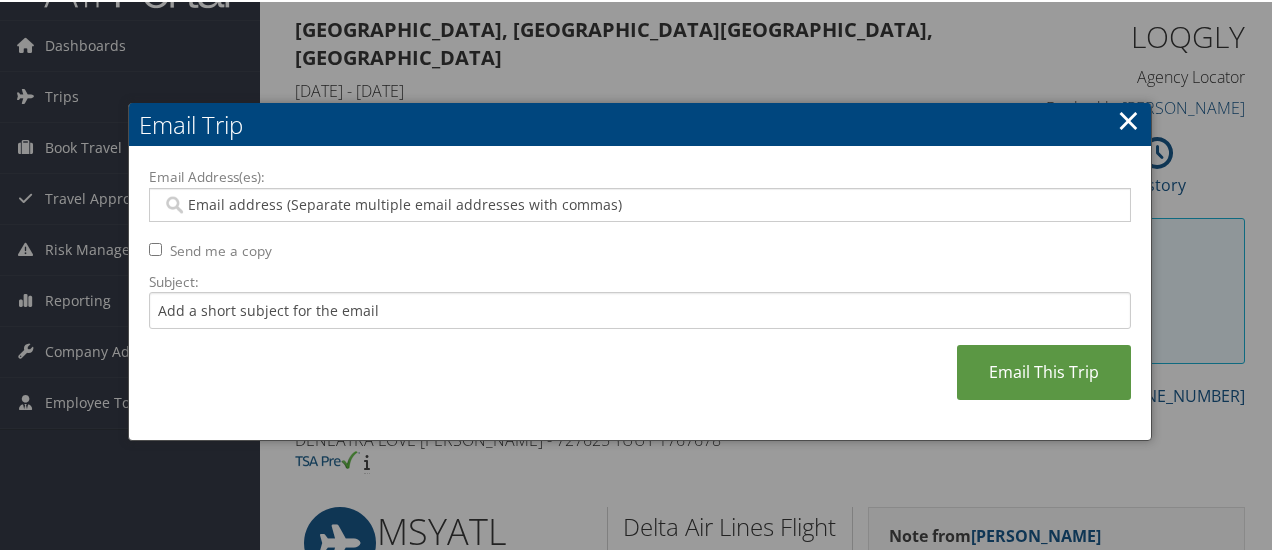 click on "Email Address(es):" at bounding box center [640, 203] 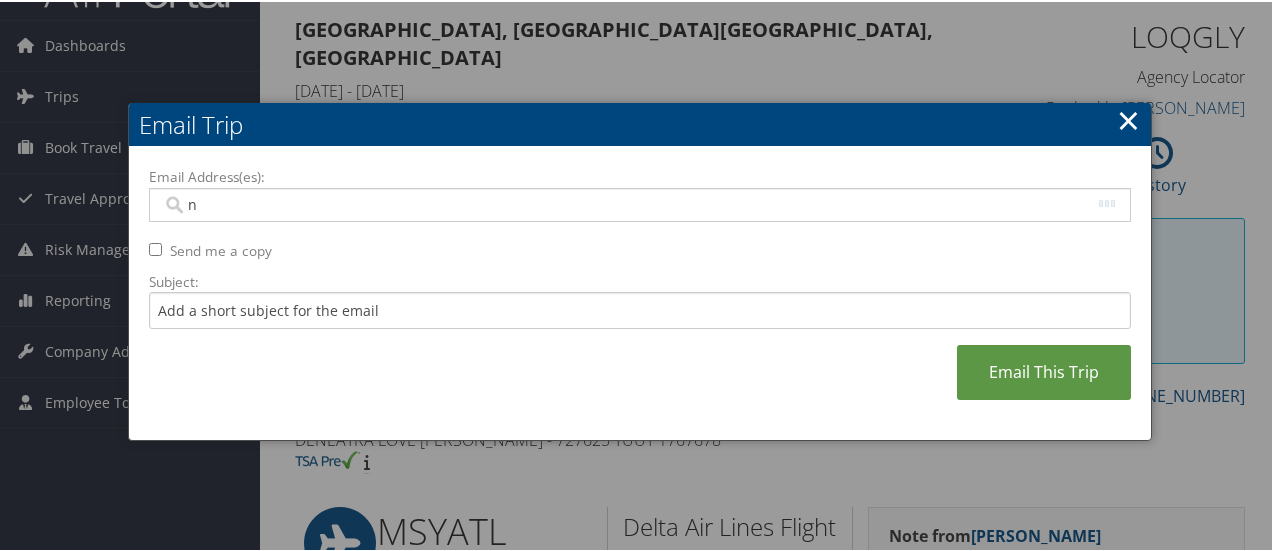 type on "n" 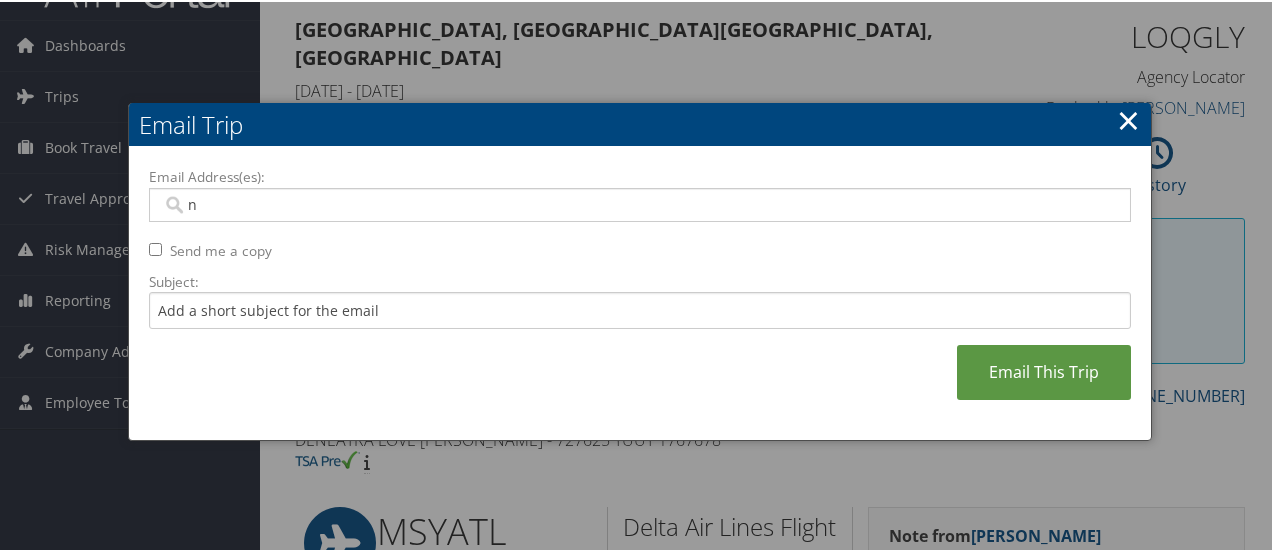 click on "n" at bounding box center [640, 203] 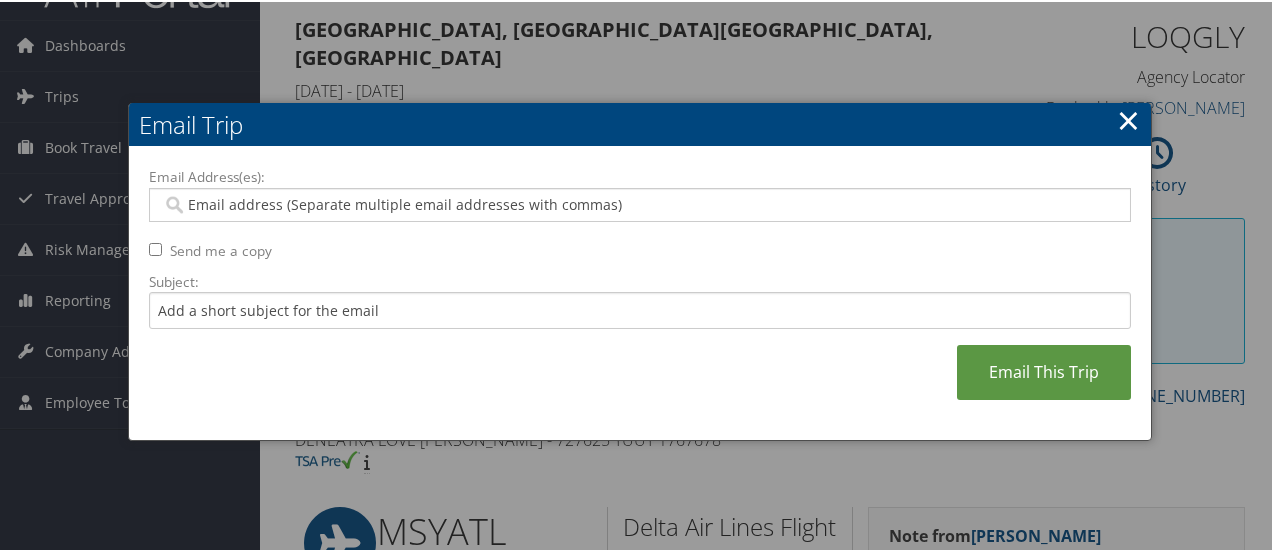 paste on "[EMAIL_ADDRESS][PERSON_NAME][DOMAIN_NAME]" 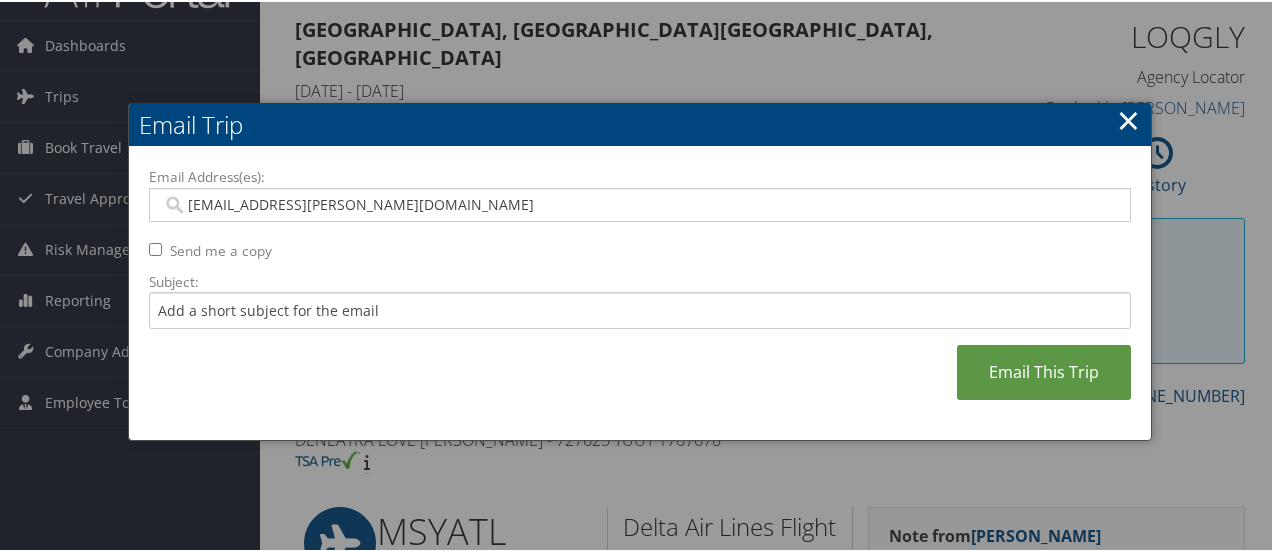 type on "[EMAIL_ADDRESS][PERSON_NAME][DOMAIN_NAME]" 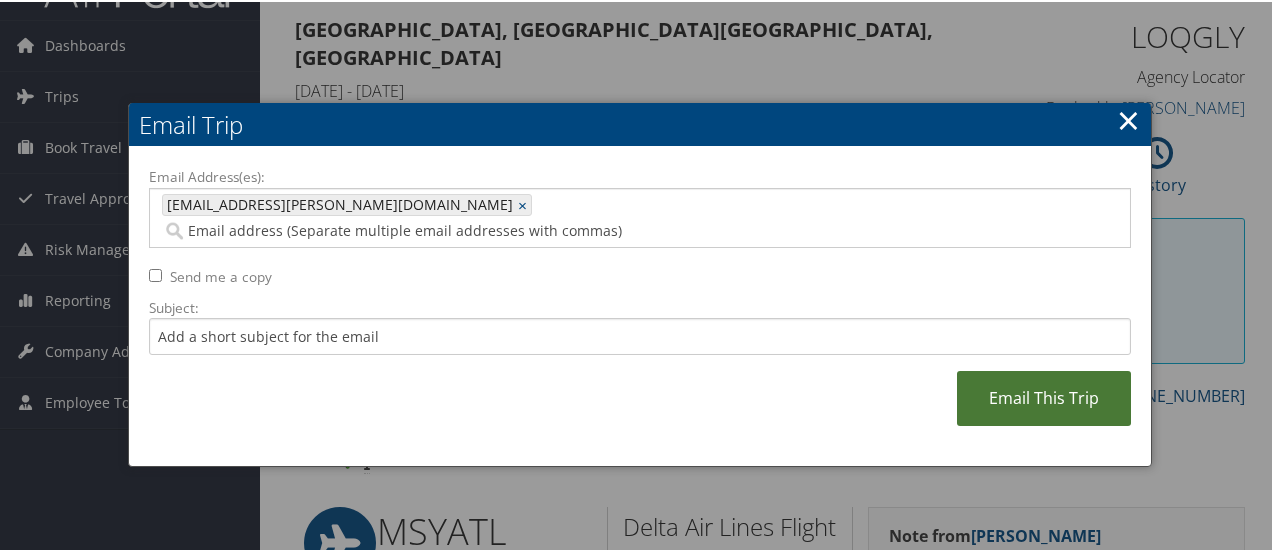 click on "Email This Trip" at bounding box center [1044, 396] 